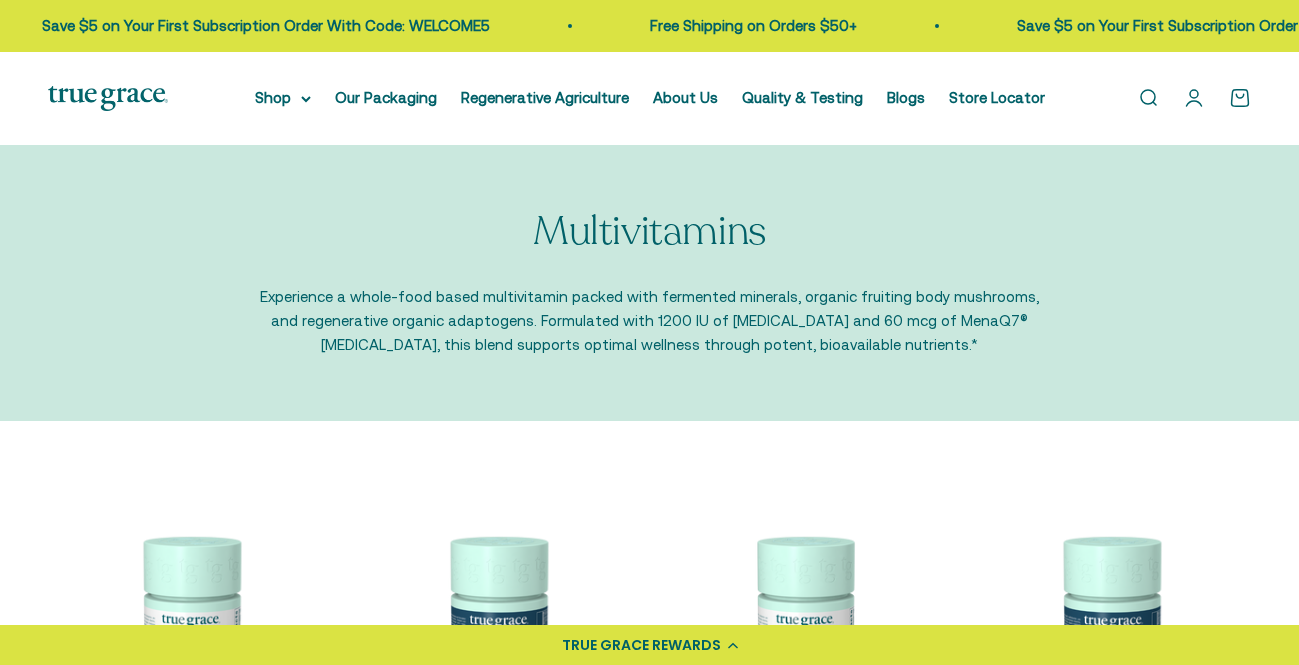 scroll, scrollTop: 0, scrollLeft: 0, axis: both 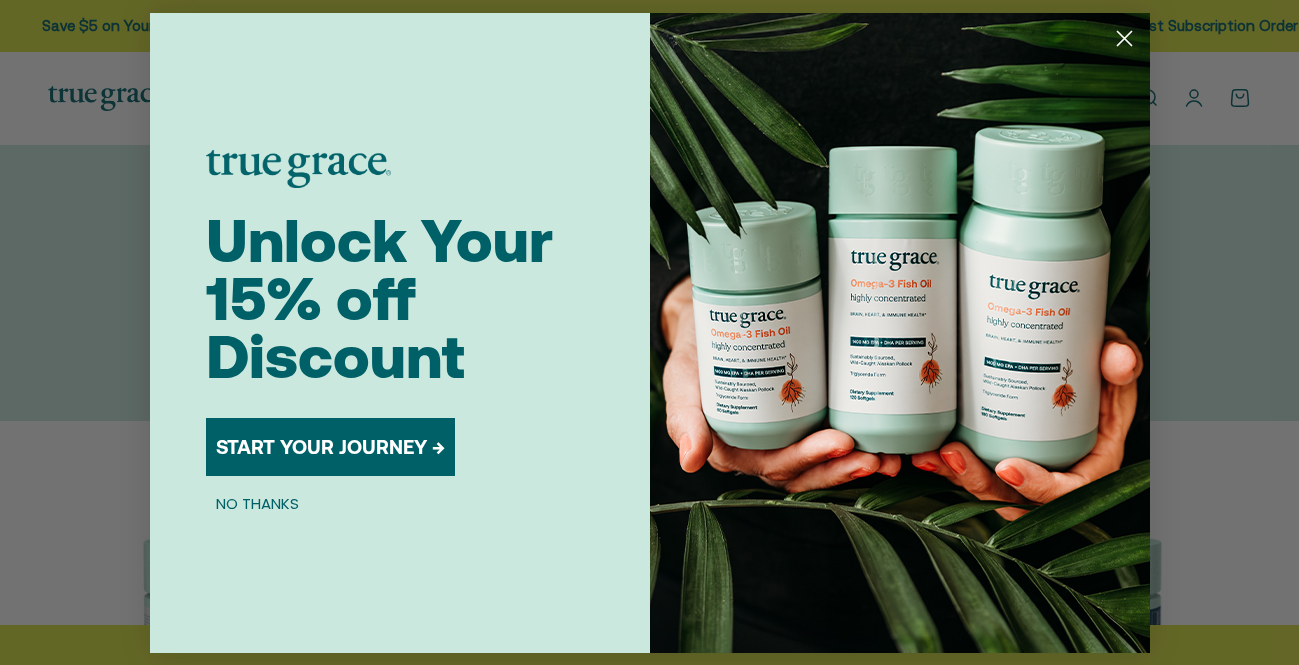 click 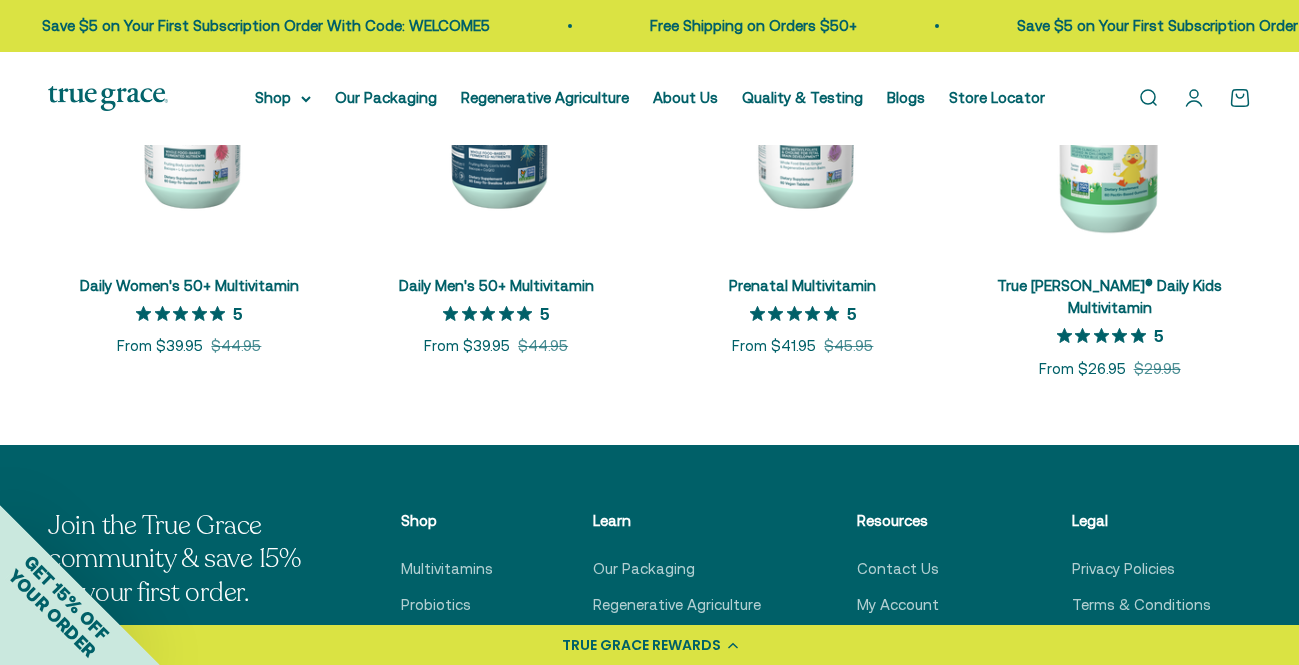 scroll, scrollTop: 0, scrollLeft: 0, axis: both 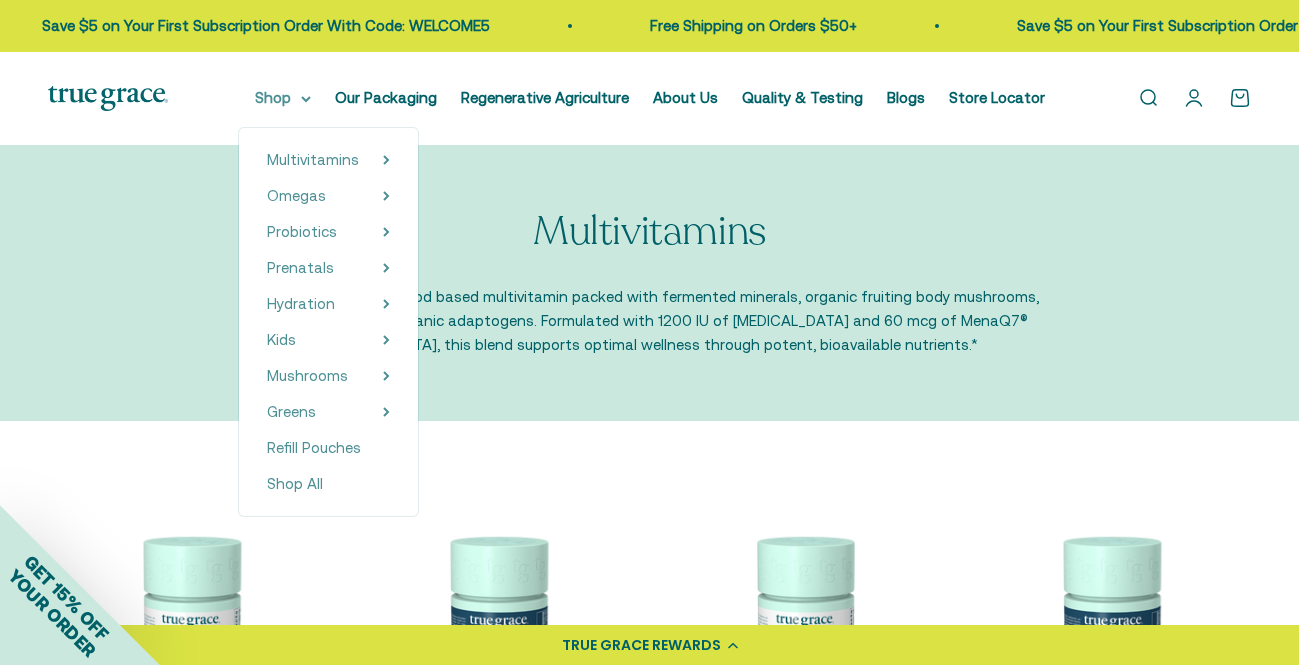 click on "Shop" at bounding box center [283, 98] 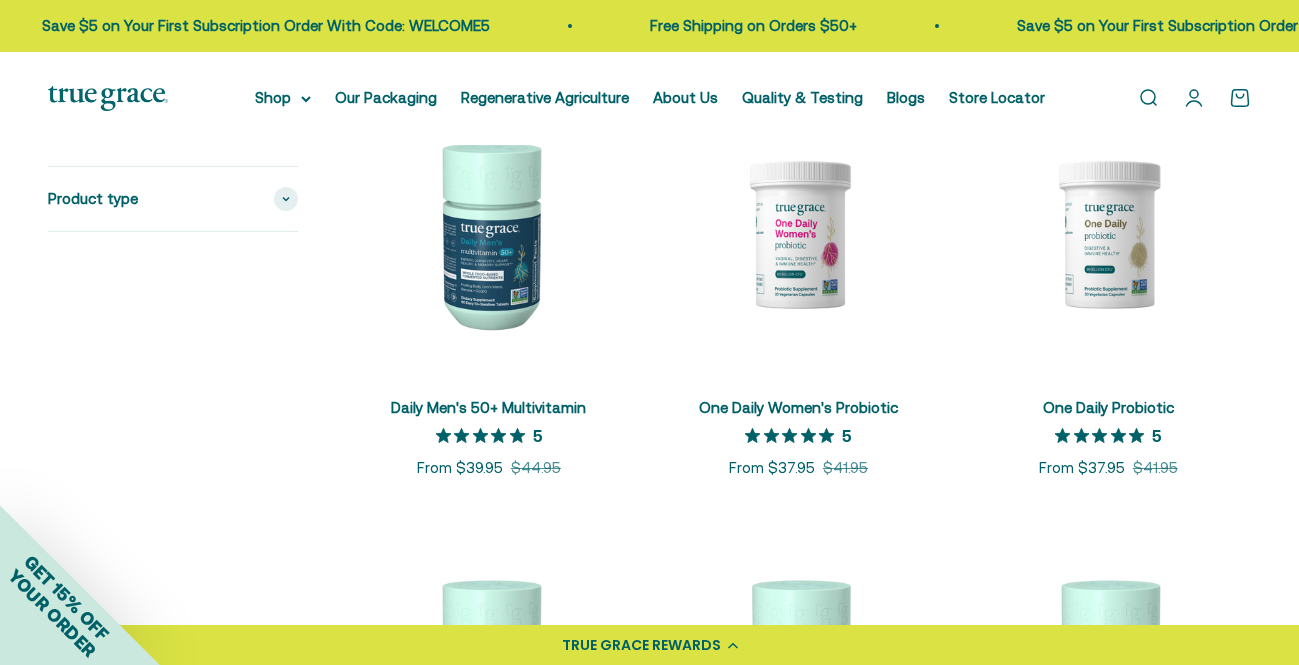 scroll, scrollTop: 0, scrollLeft: 0, axis: both 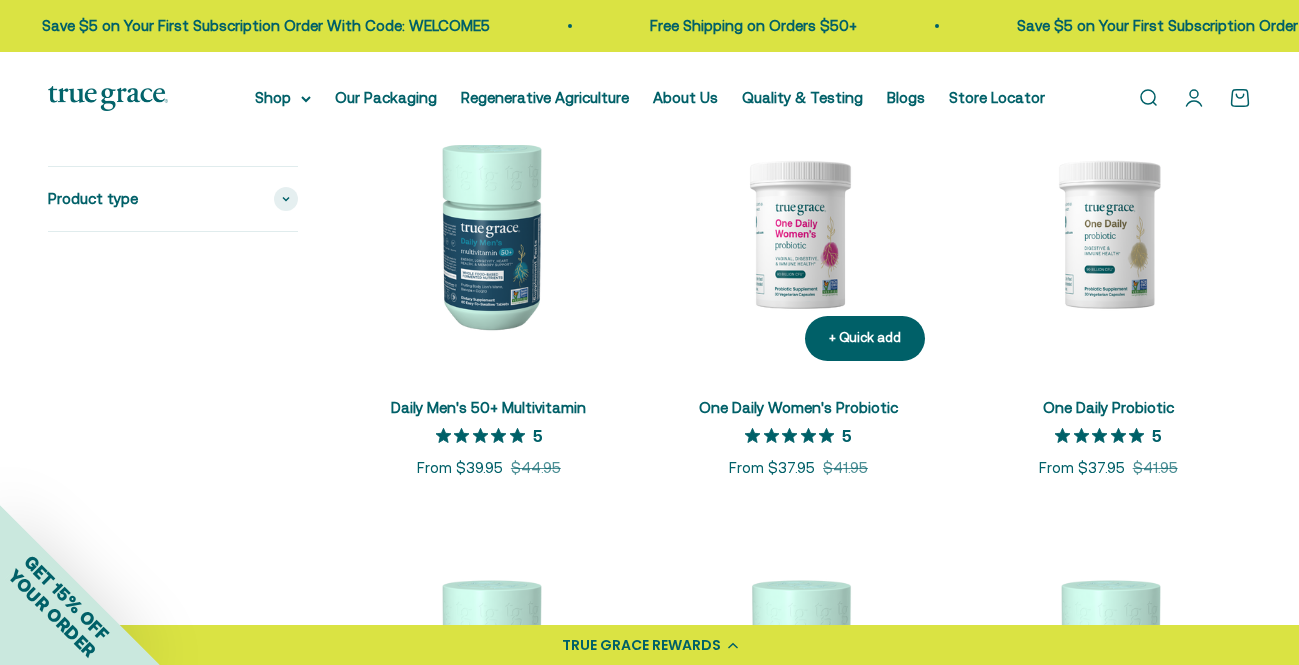 click at bounding box center (799, 234) 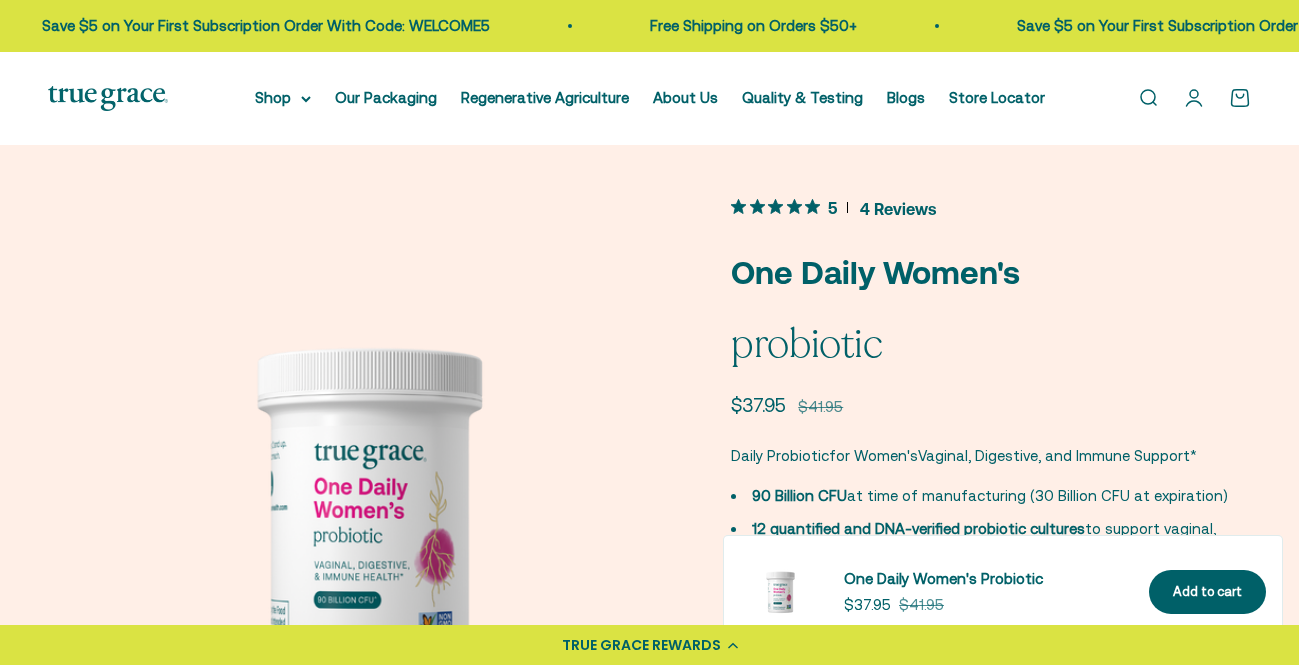 scroll, scrollTop: 1930, scrollLeft: 0, axis: vertical 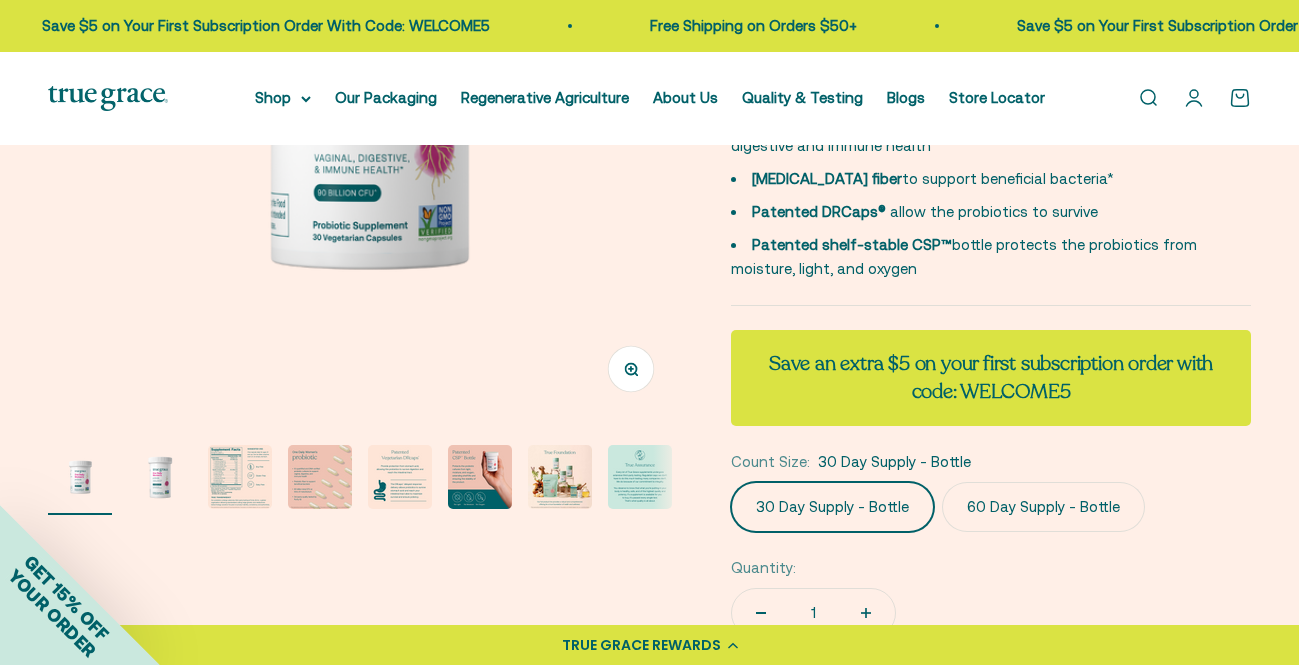 click on "60 Day Supply - Bottle" 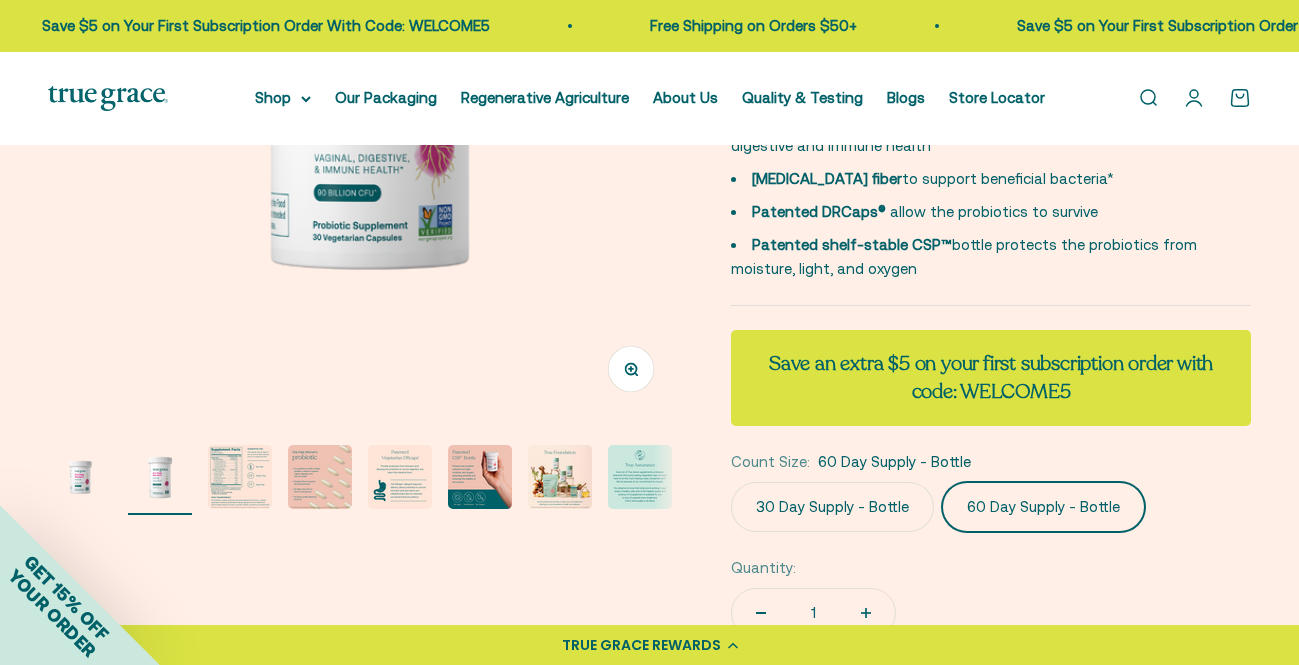 scroll, scrollTop: 0, scrollLeft: 647, axis: horizontal 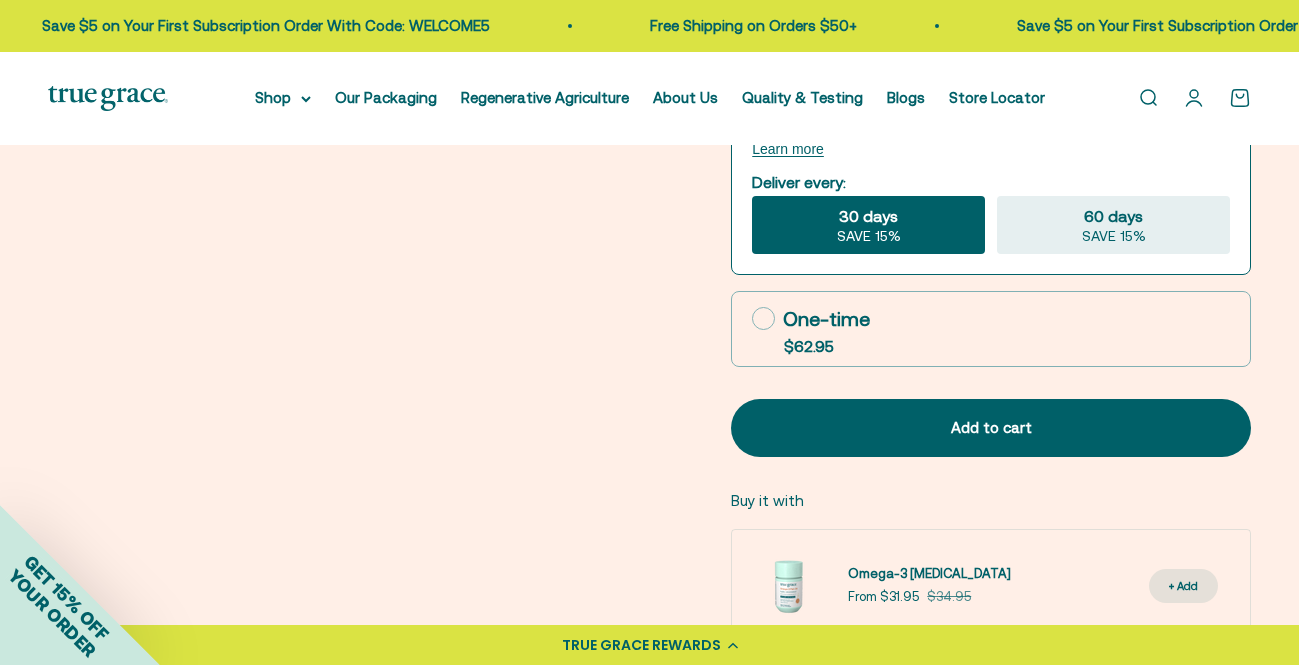 click 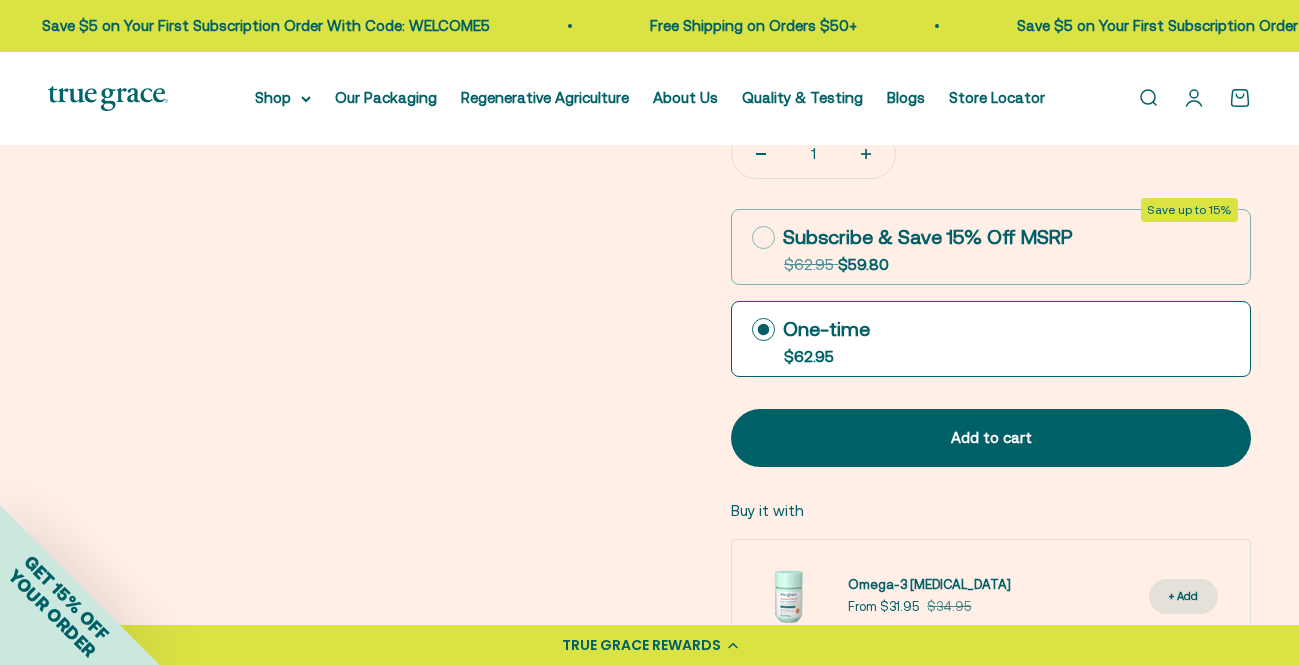 scroll, scrollTop: 864, scrollLeft: 0, axis: vertical 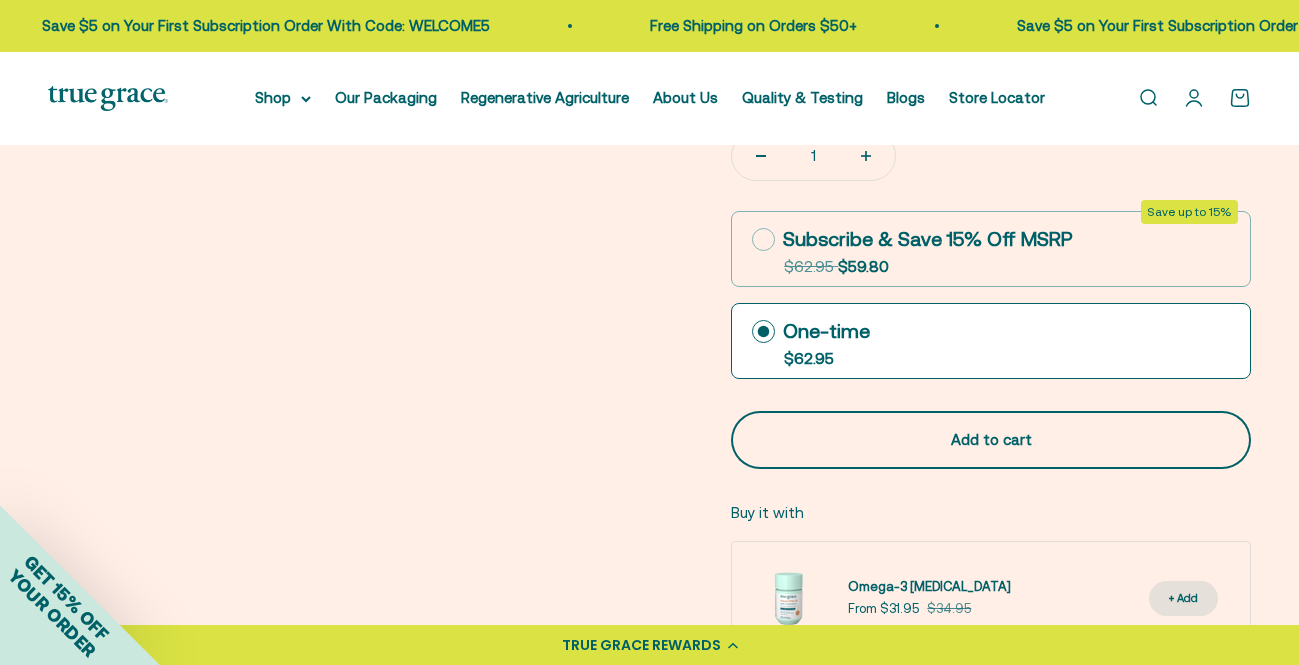 click on "Add to cart" at bounding box center (991, 440) 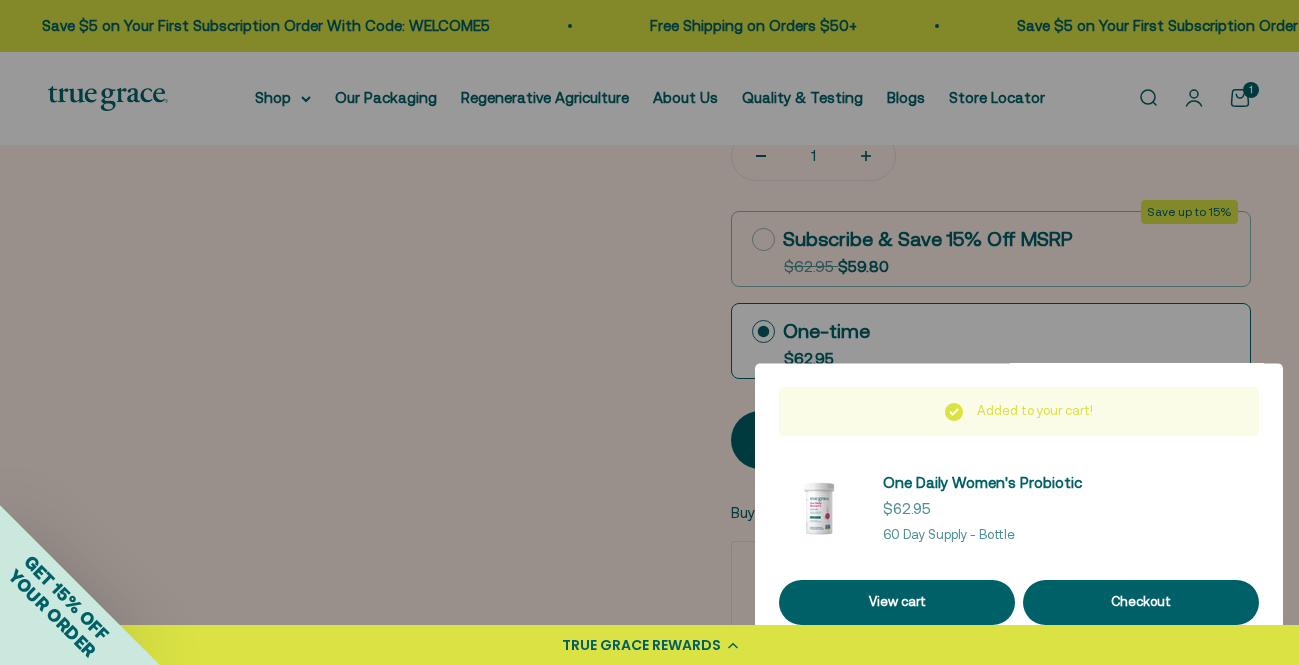 click at bounding box center [649, 332] 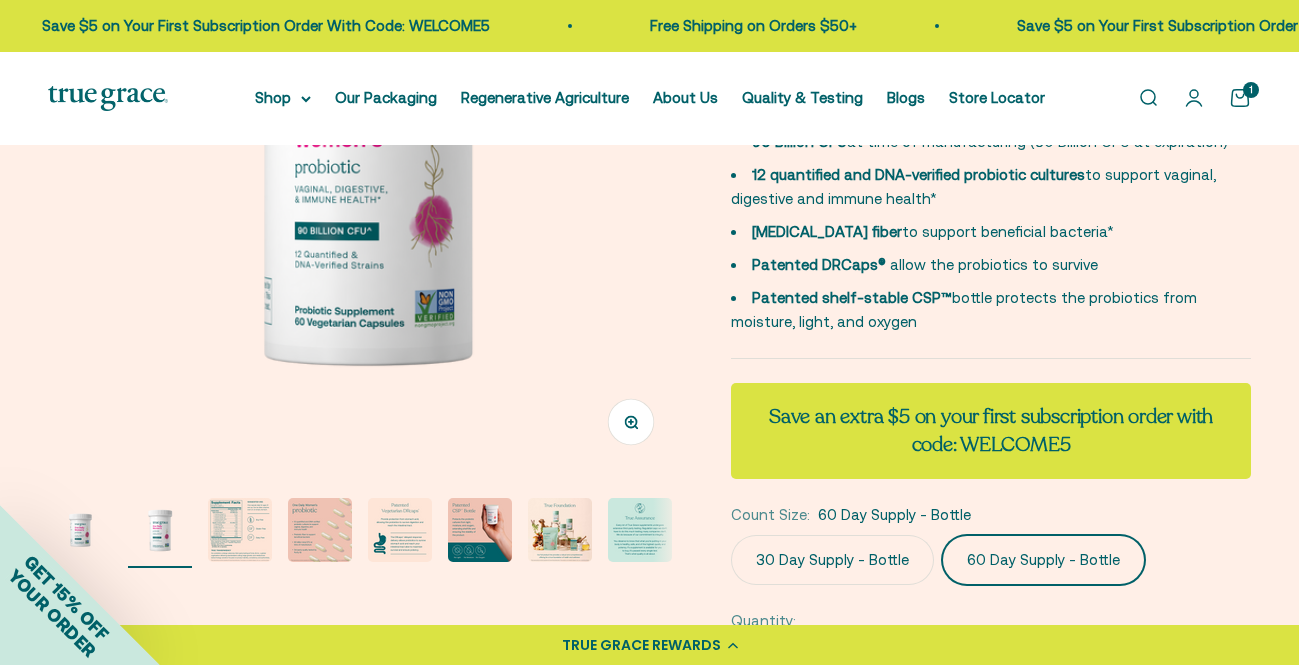 scroll, scrollTop: 0, scrollLeft: 0, axis: both 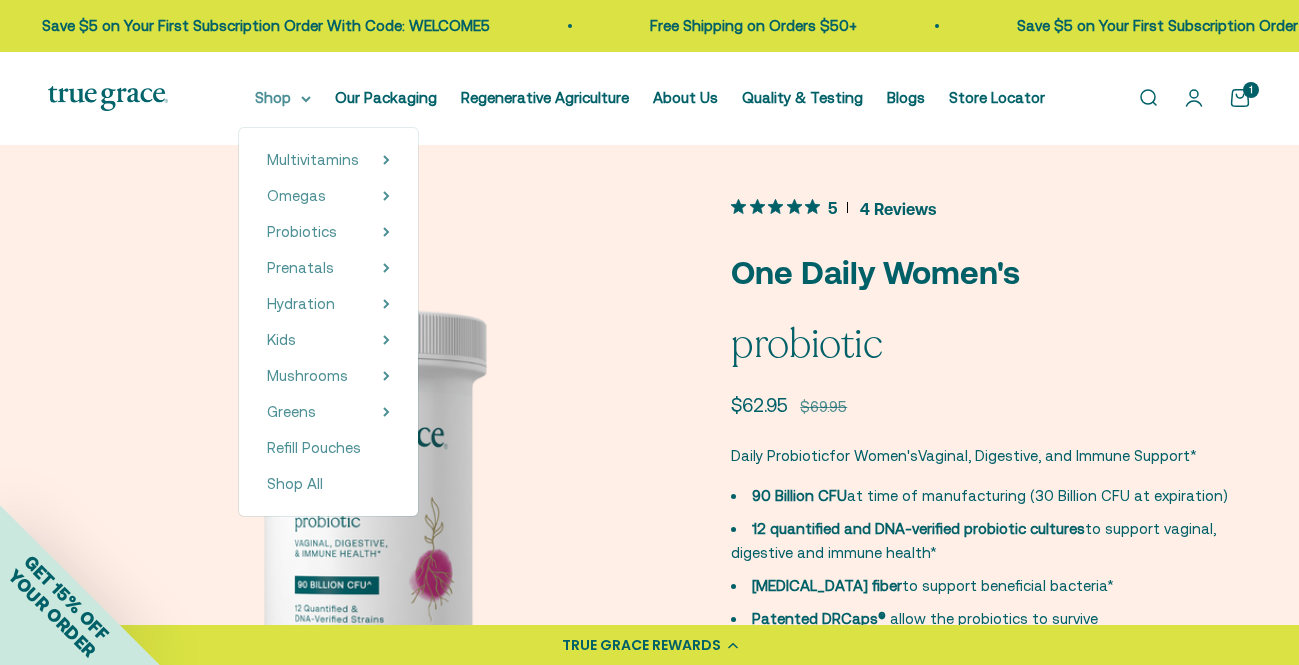 click 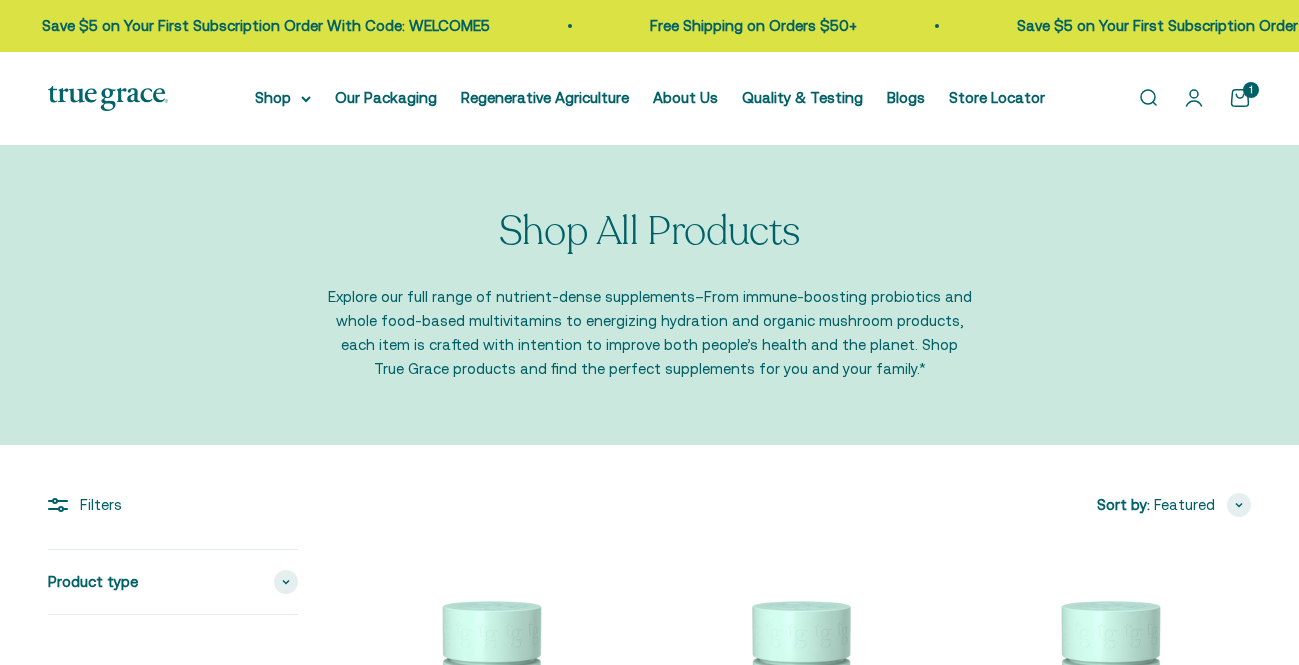 scroll, scrollTop: 0, scrollLeft: 0, axis: both 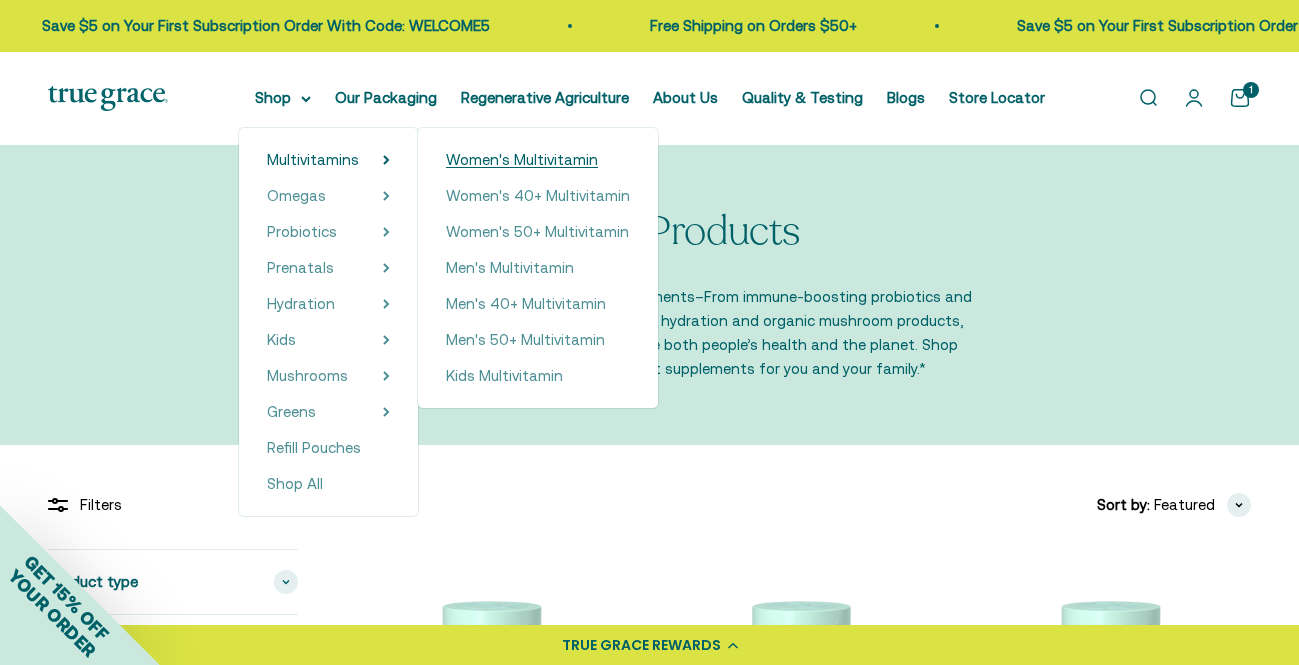 click on "Women's Multivitamin" at bounding box center (522, 159) 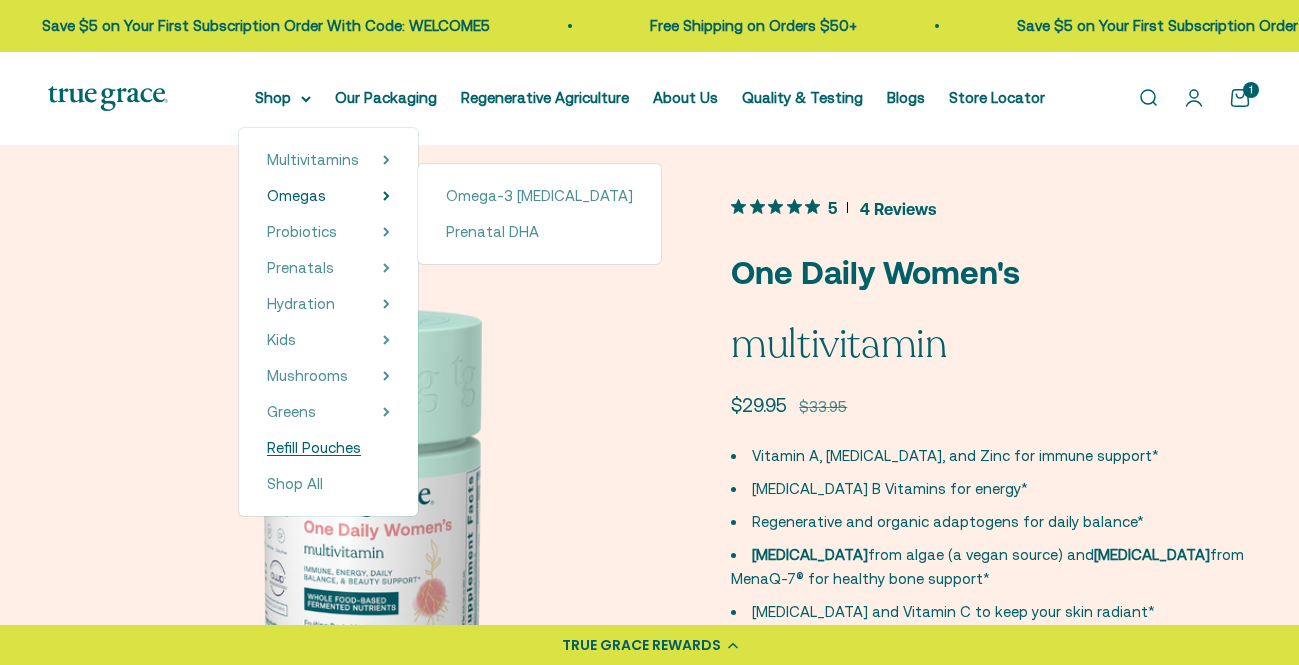 scroll, scrollTop: 0, scrollLeft: 0, axis: both 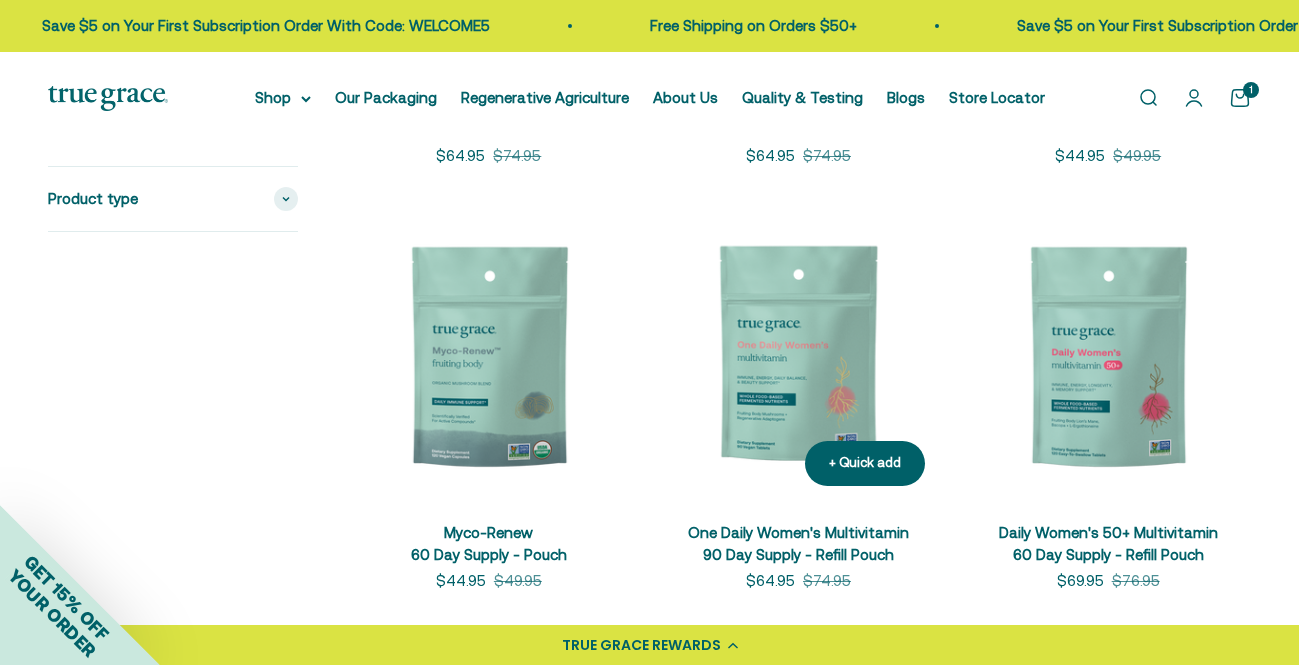 click at bounding box center [799, 359] 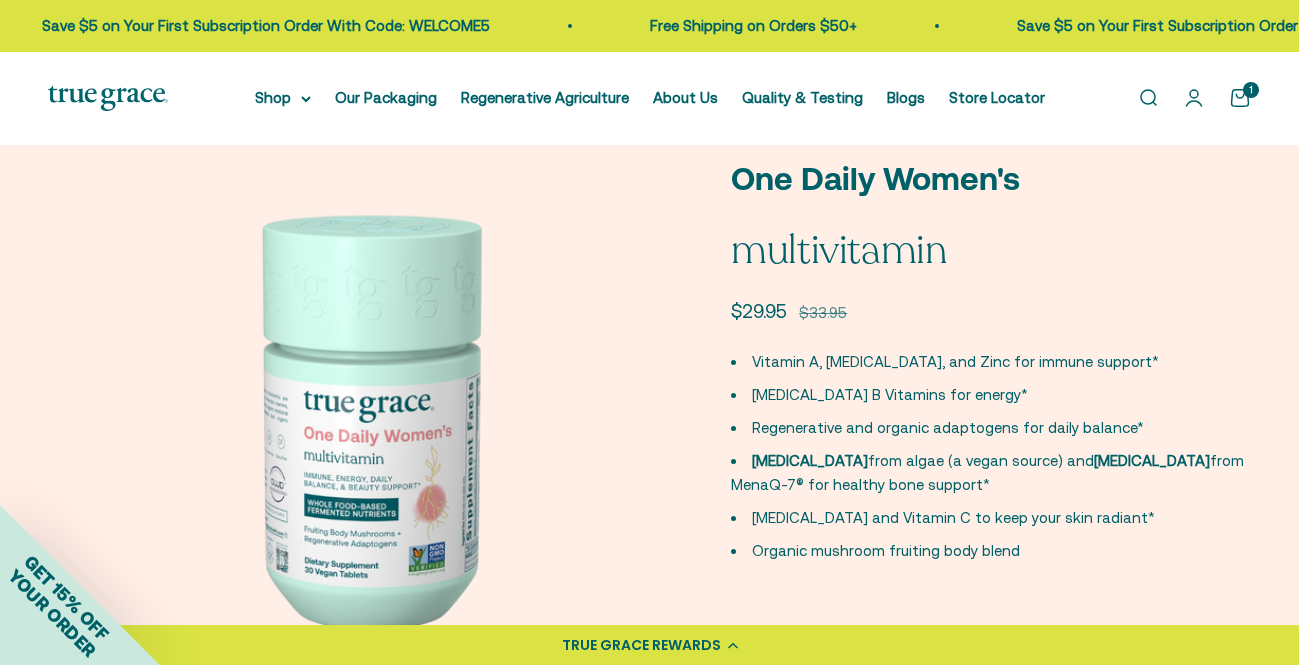 scroll, scrollTop: 117, scrollLeft: 0, axis: vertical 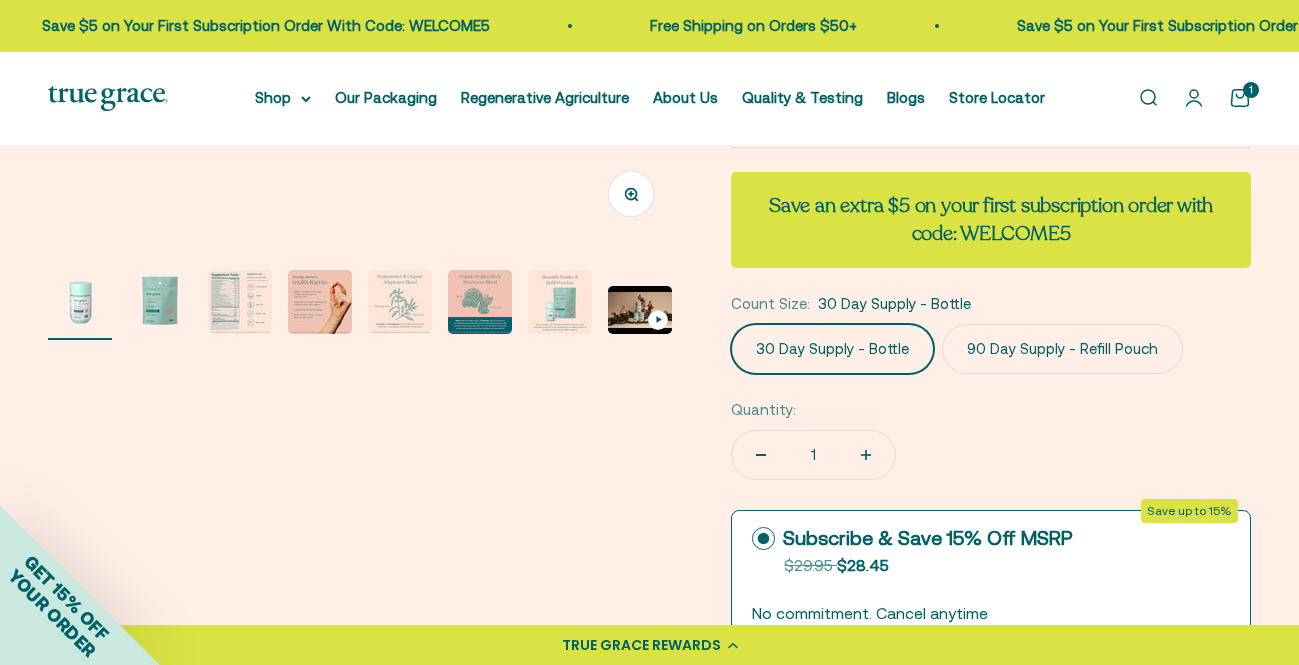 click on "90 Day Supply - Refill Pouch" 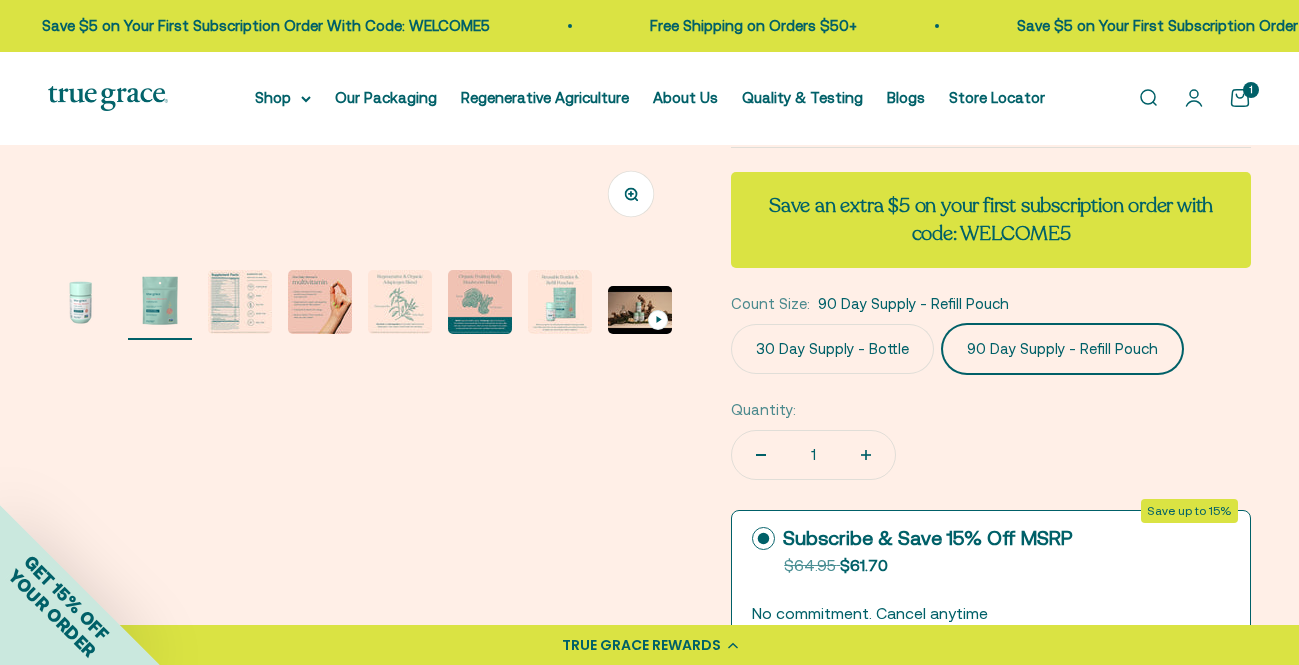 scroll, scrollTop: 0, scrollLeft: 647, axis: horizontal 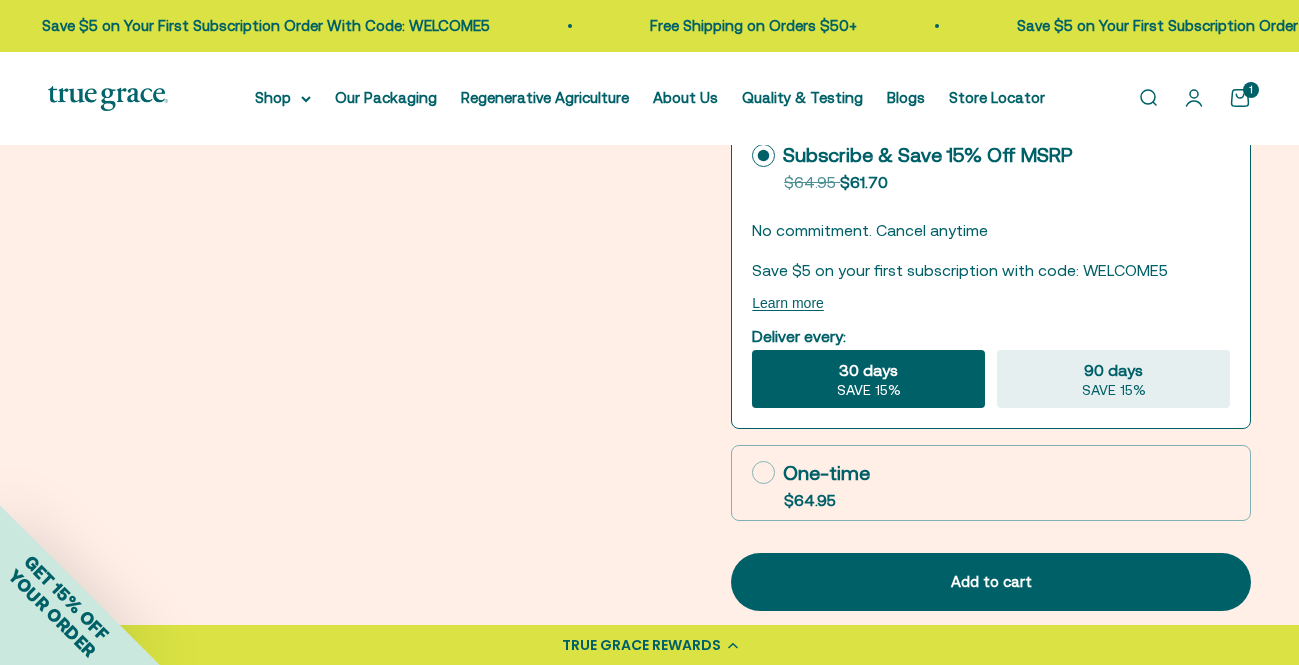 click 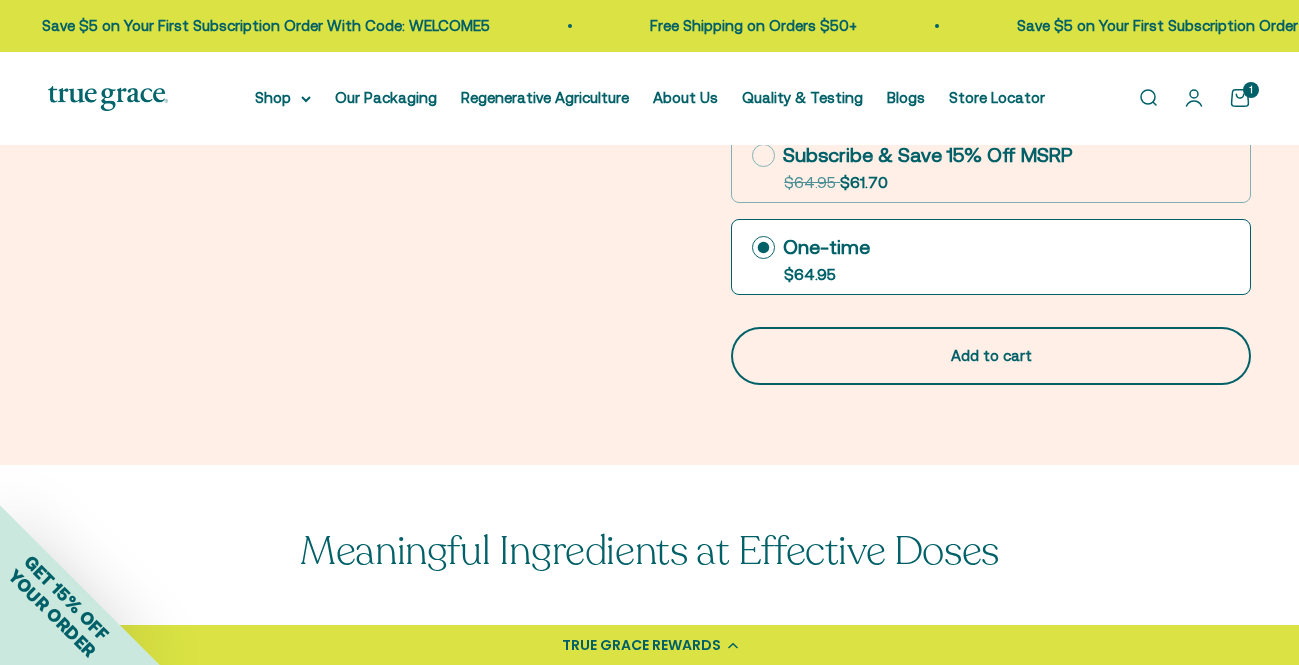 click on "Add to cart" at bounding box center [991, 356] 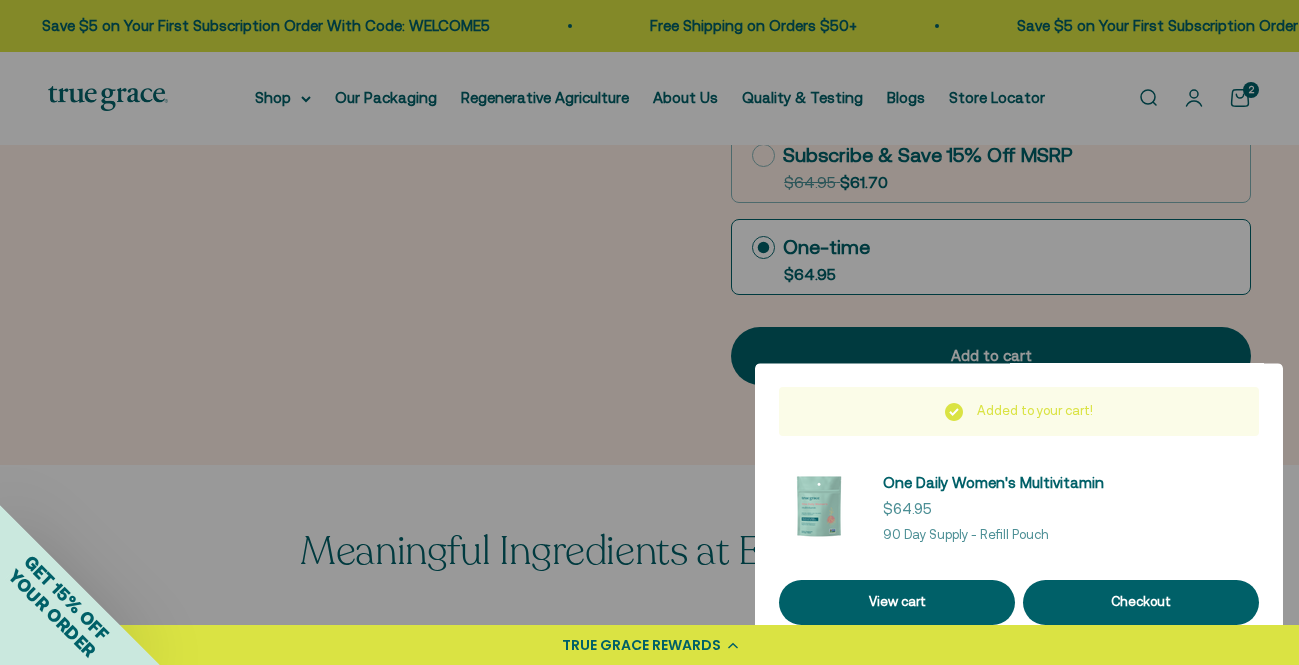 click at bounding box center [649, 332] 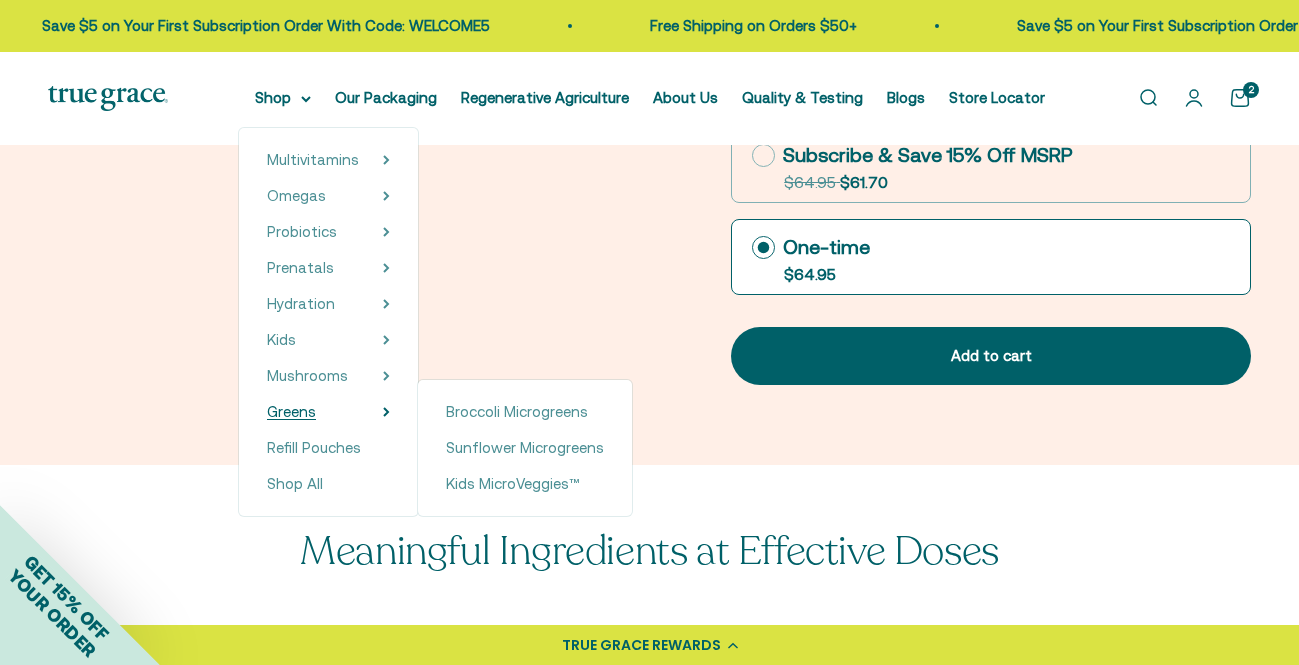 click on "Greens" at bounding box center (291, 411) 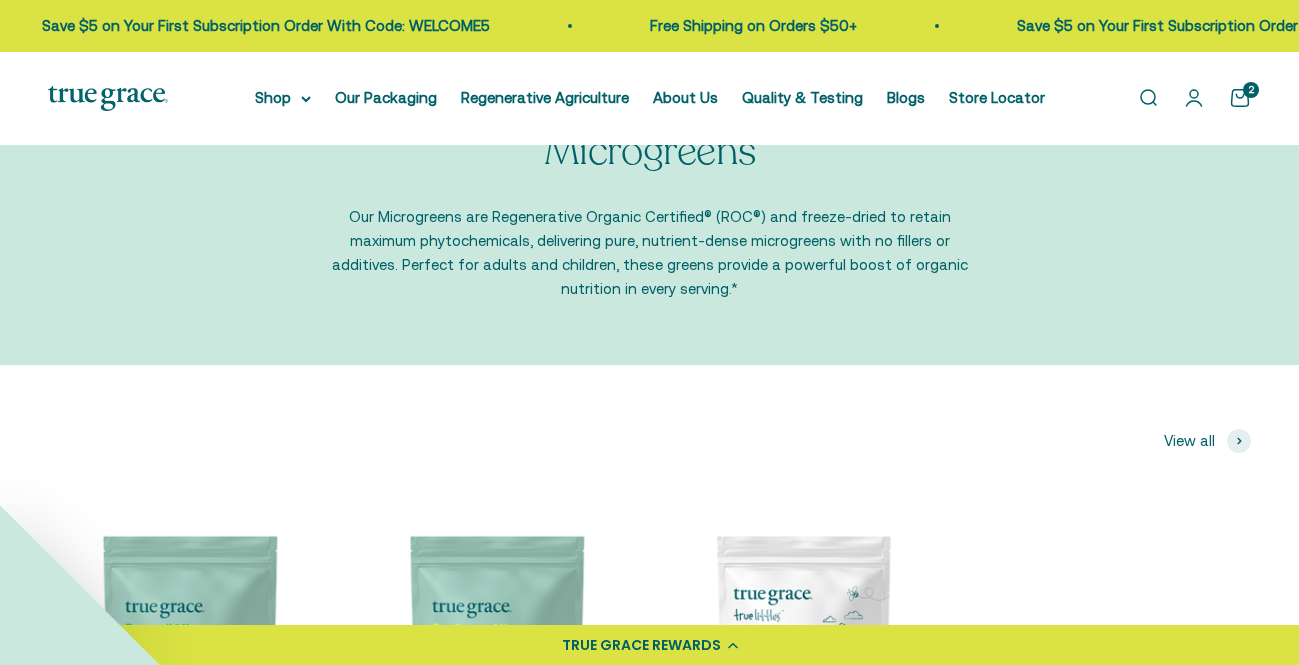 scroll, scrollTop: 164, scrollLeft: 0, axis: vertical 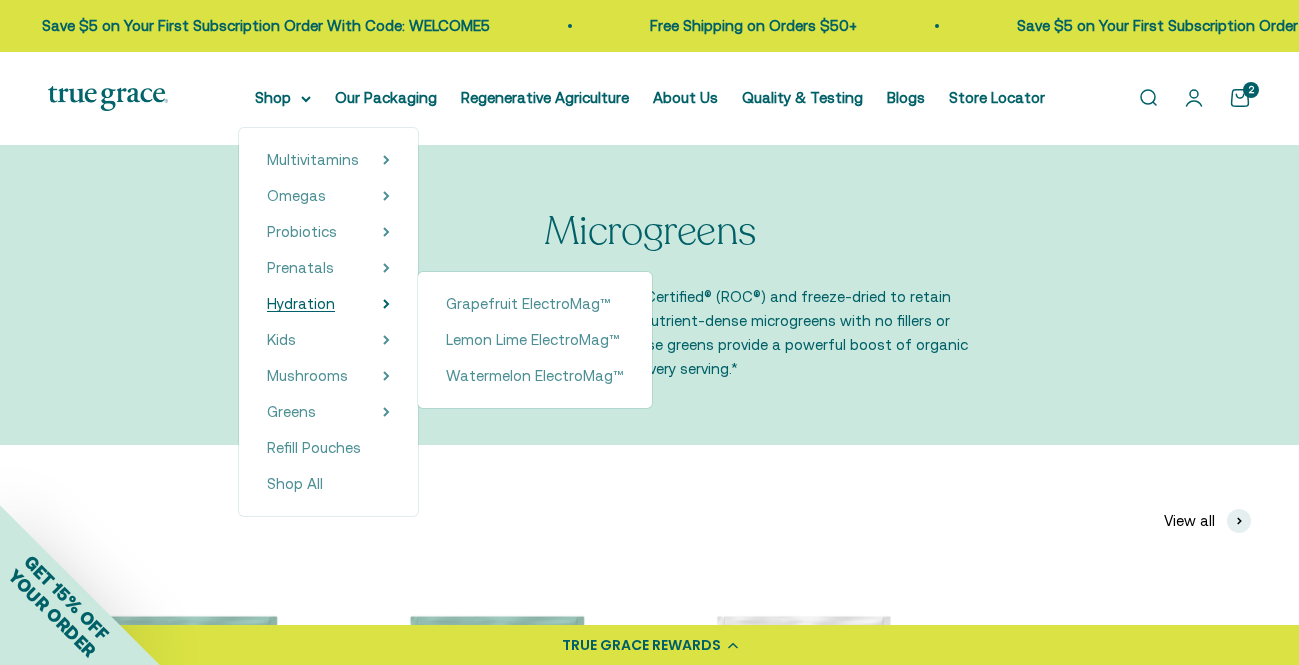 click on "Hydration" at bounding box center [301, 303] 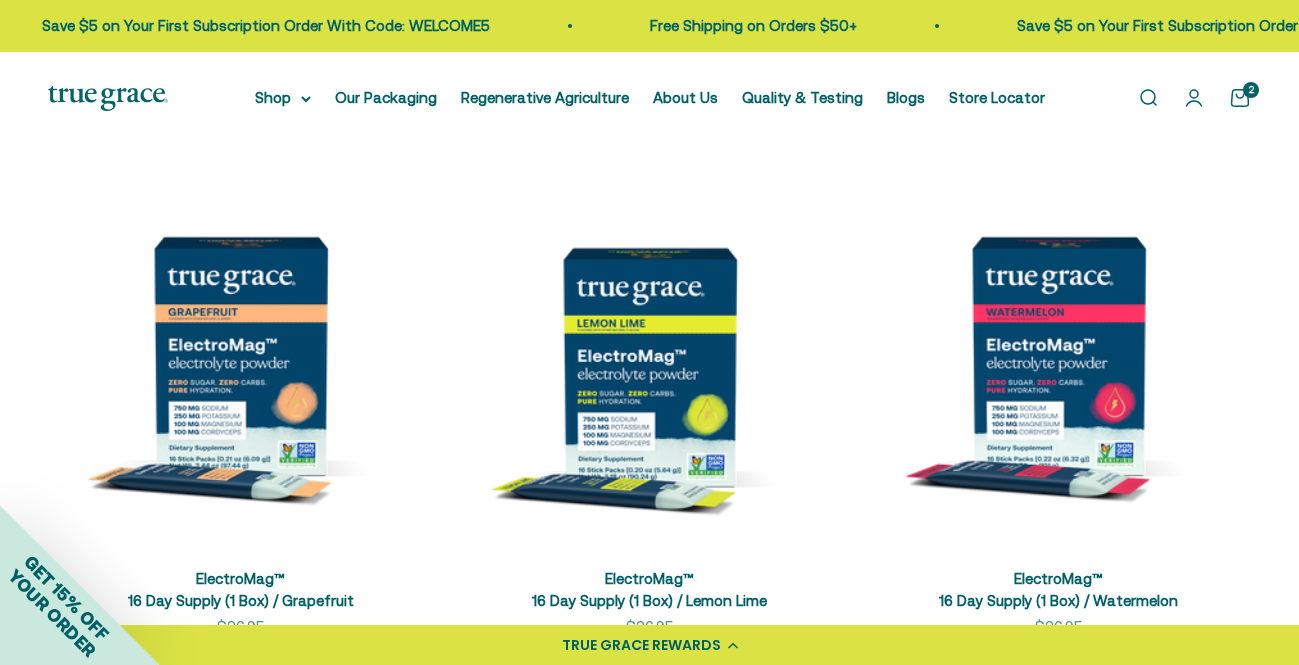 scroll, scrollTop: 386, scrollLeft: 0, axis: vertical 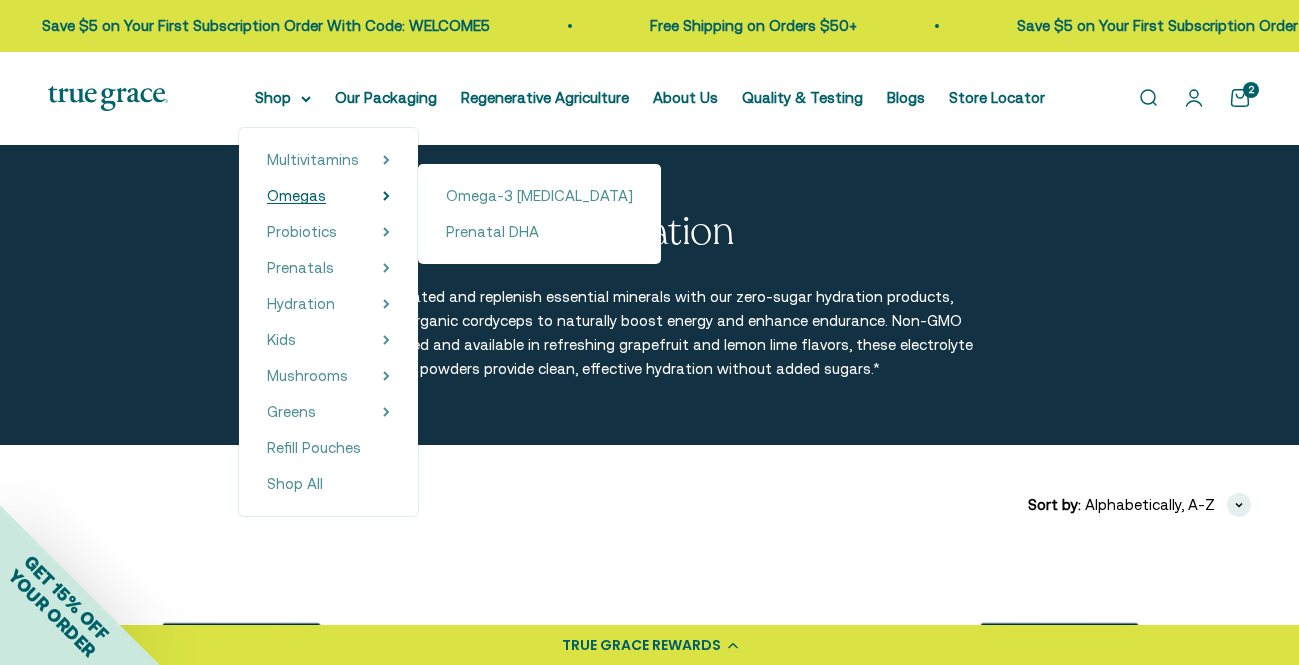 click on "Omegas" at bounding box center [296, 196] 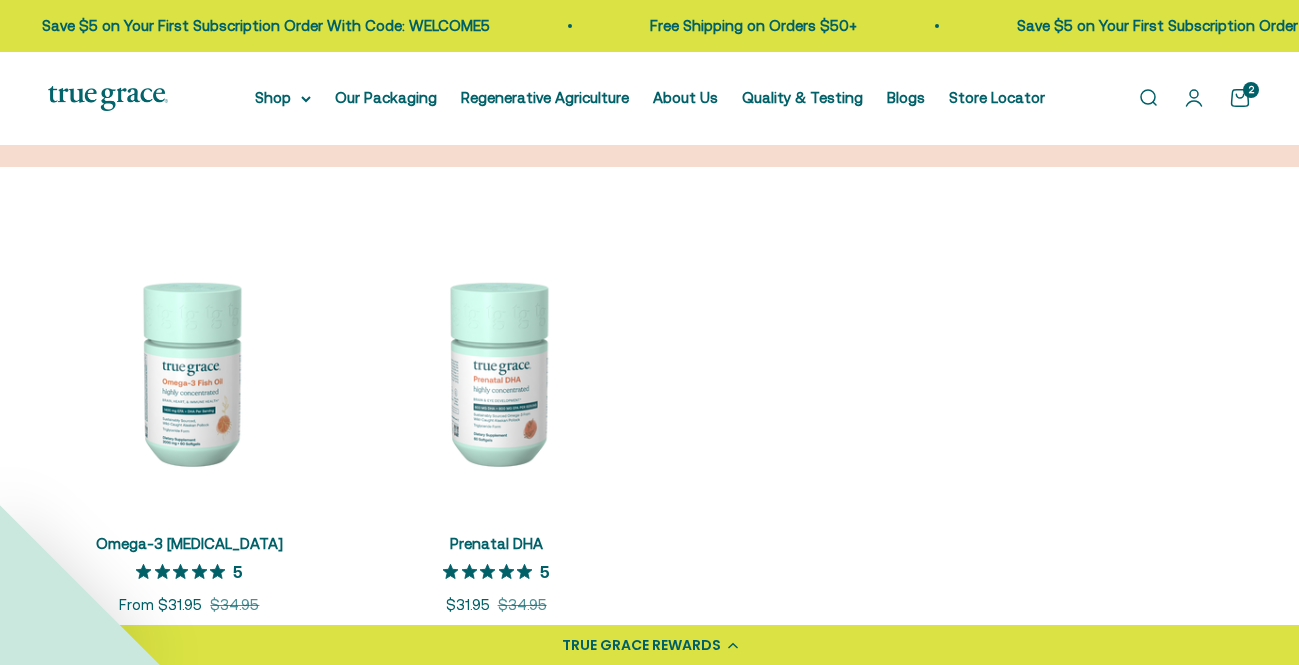 scroll, scrollTop: 278, scrollLeft: 0, axis: vertical 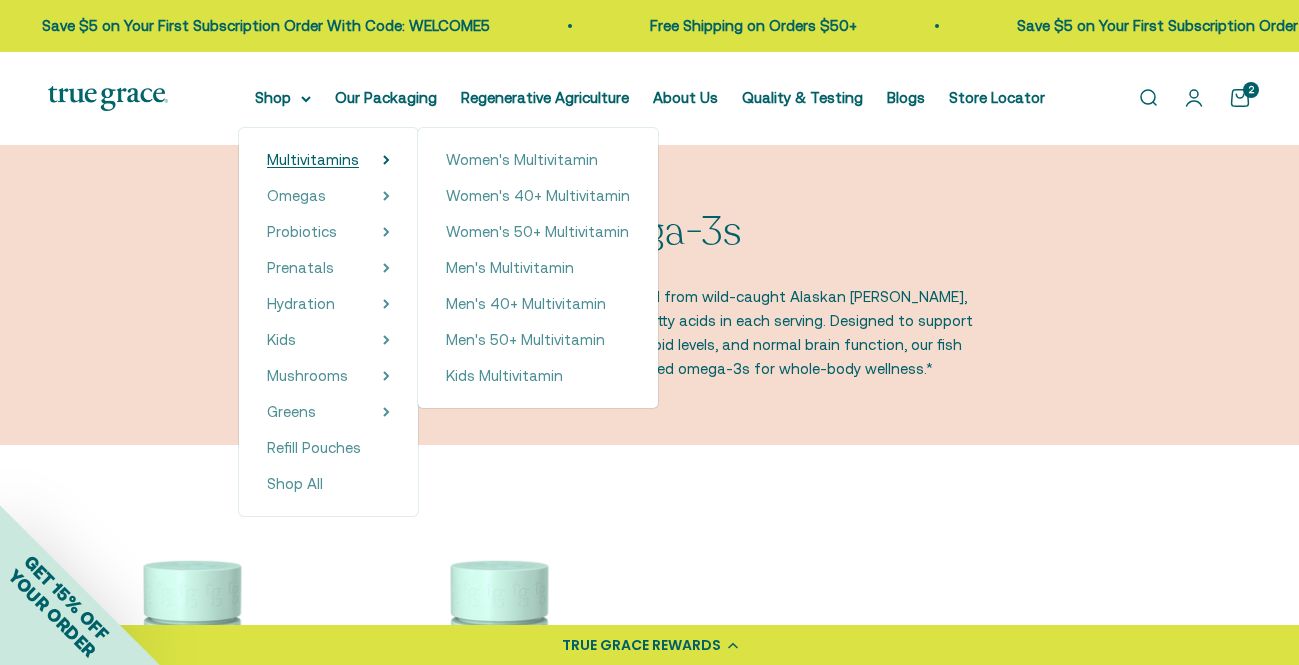 click on "Multivitamins" at bounding box center [313, 159] 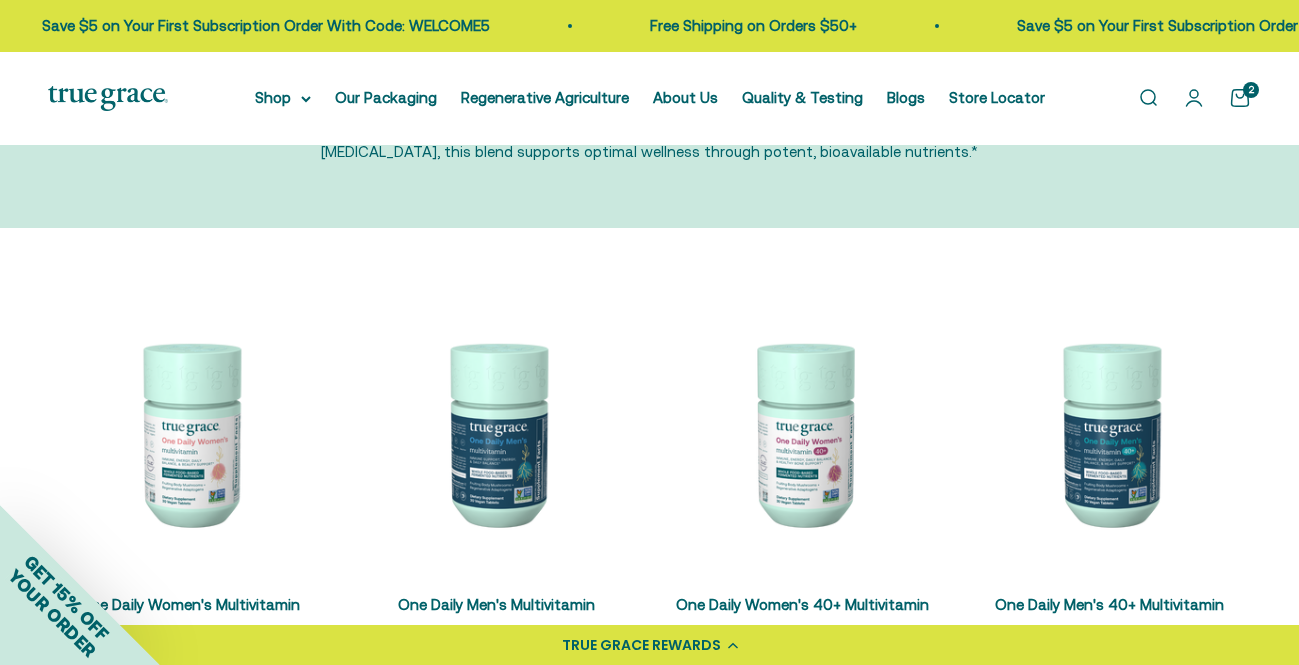 scroll, scrollTop: 394, scrollLeft: 0, axis: vertical 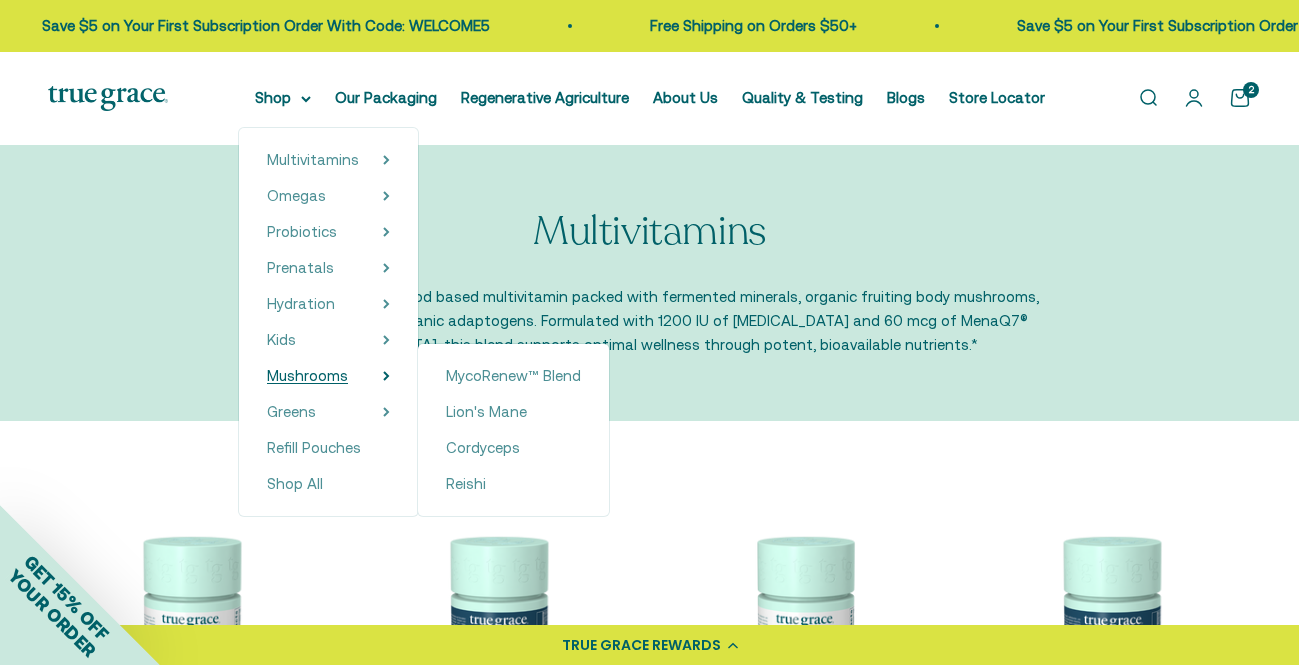 click on "Mushrooms" at bounding box center [307, 376] 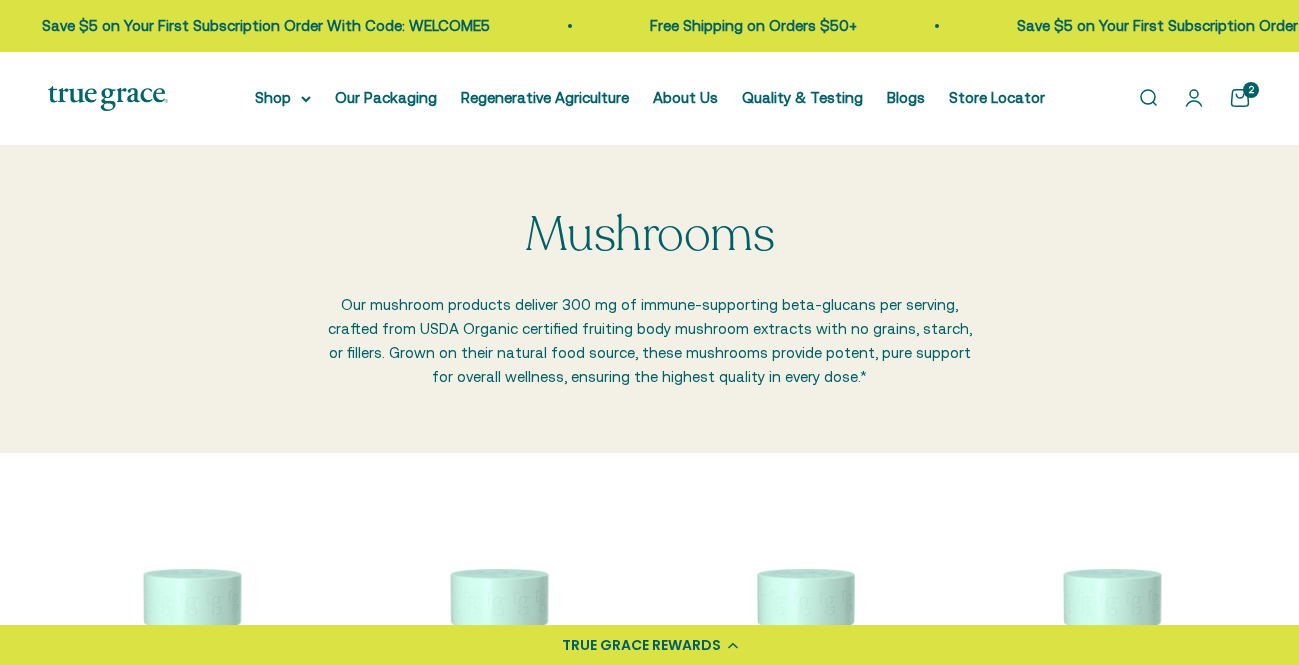 scroll, scrollTop: 0, scrollLeft: 0, axis: both 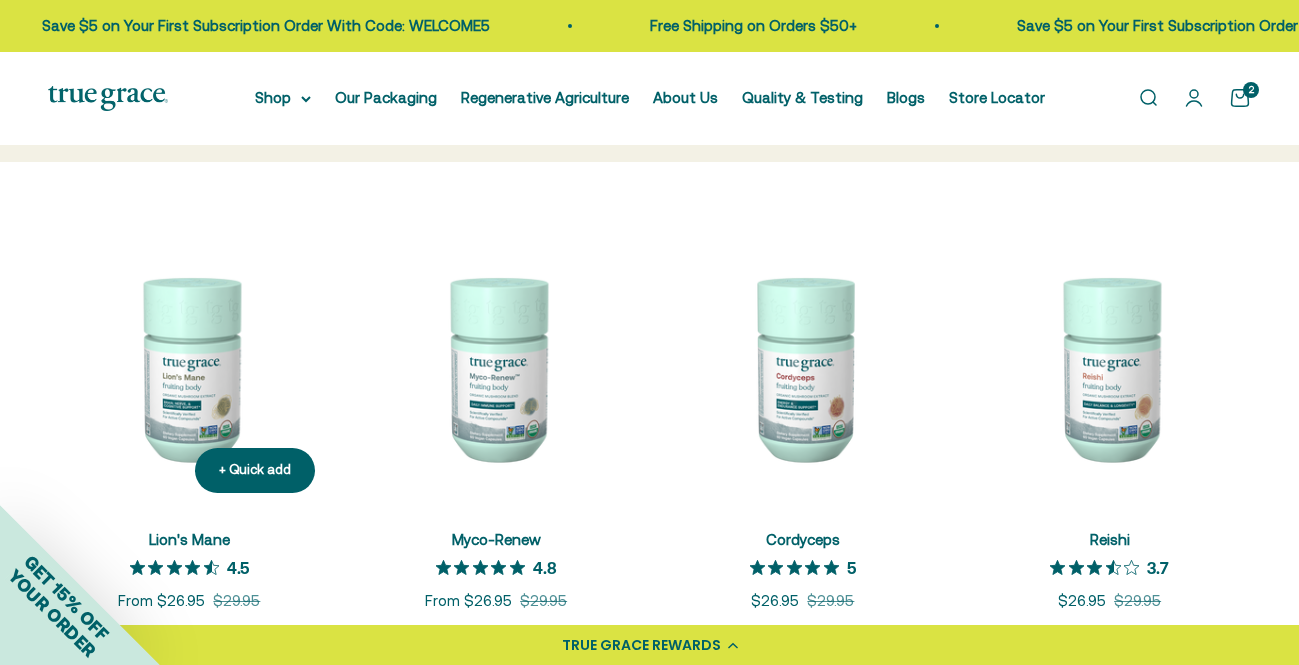 click at bounding box center [189, 367] 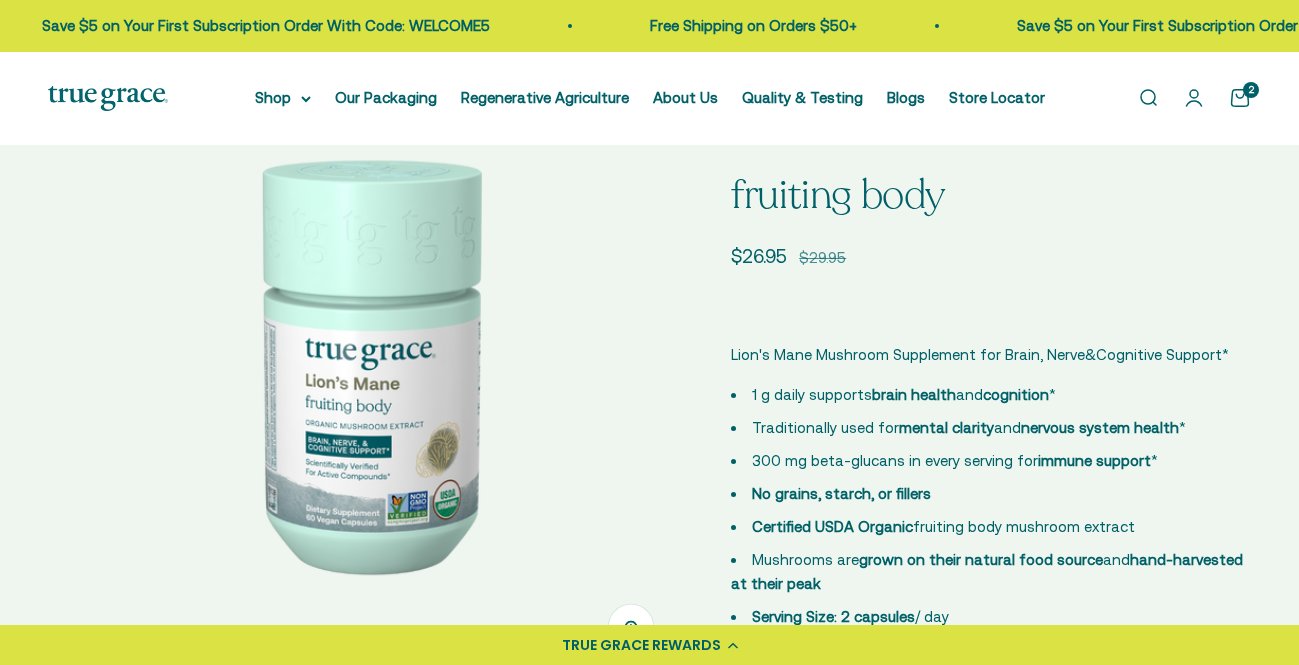 scroll, scrollTop: 0, scrollLeft: 0, axis: both 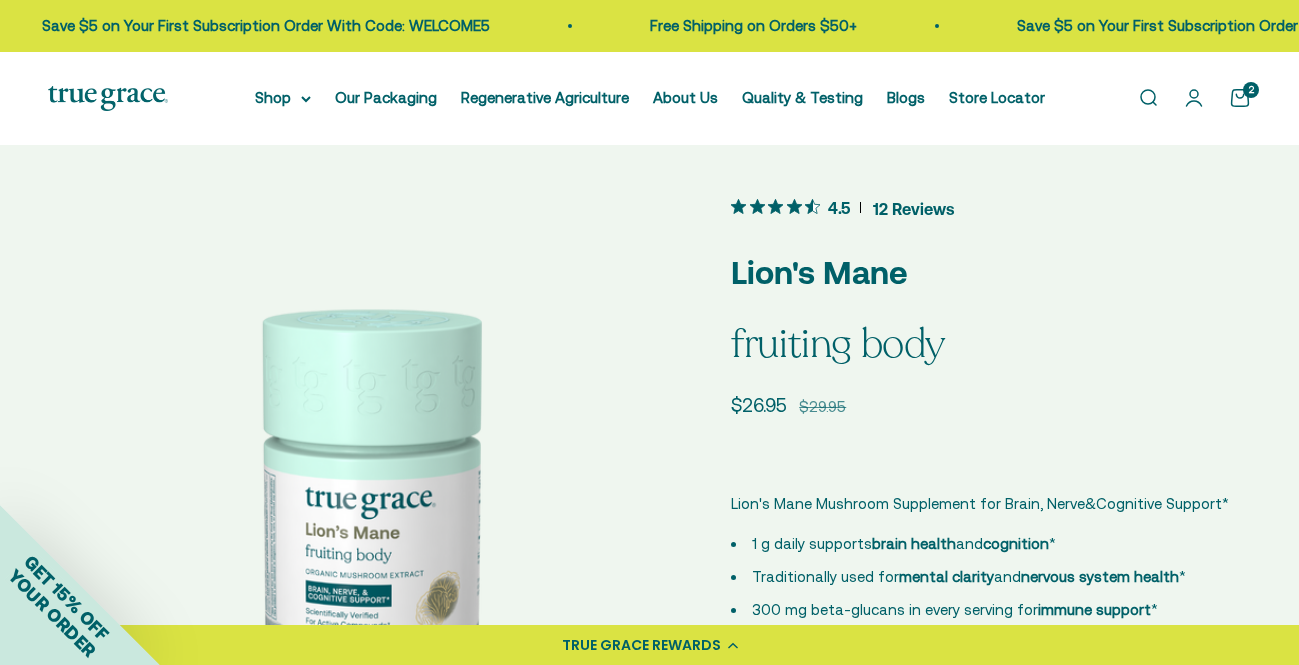 click on "Open cart
2" at bounding box center (1240, 98) 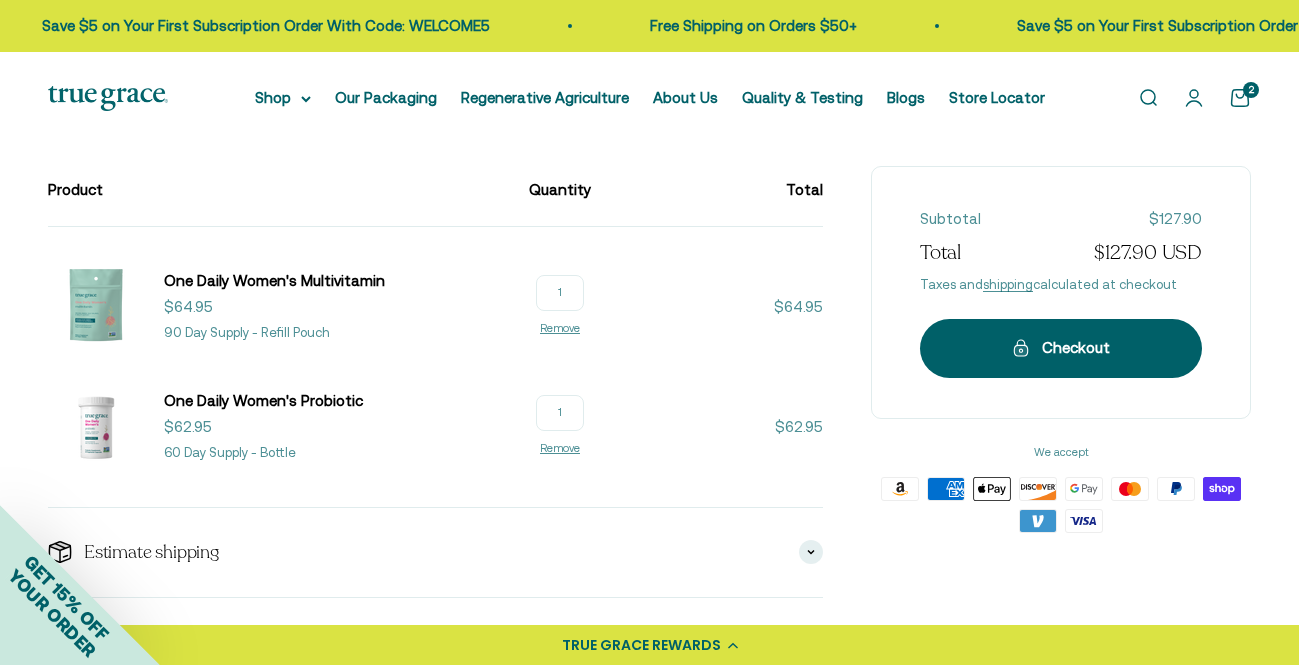 scroll, scrollTop: 282, scrollLeft: 0, axis: vertical 